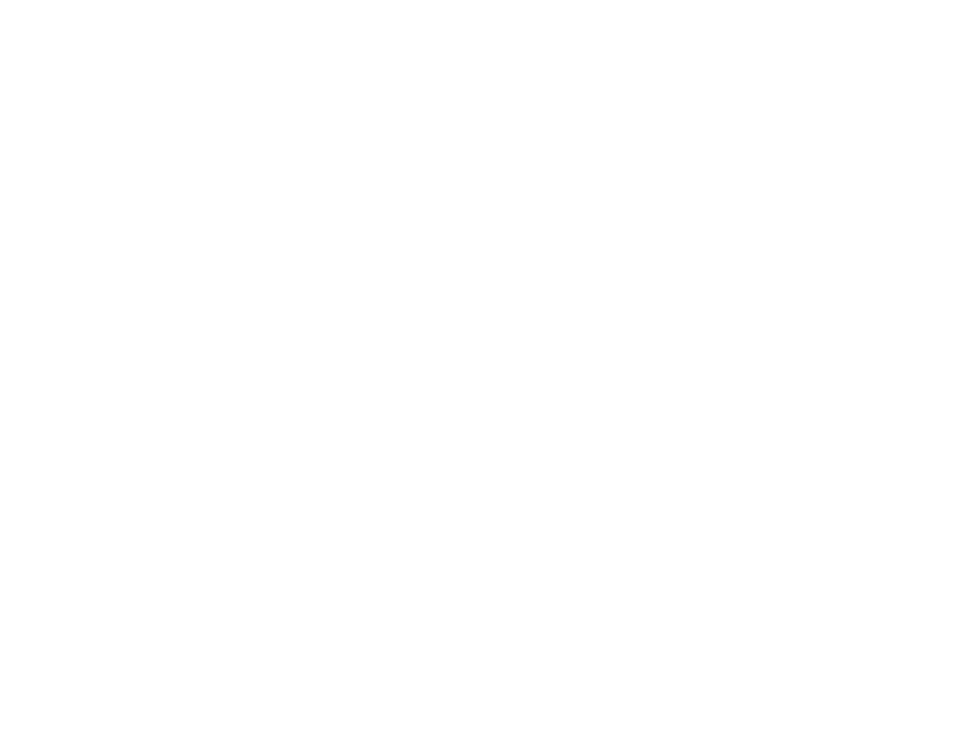 scroll, scrollTop: 0, scrollLeft: 0, axis: both 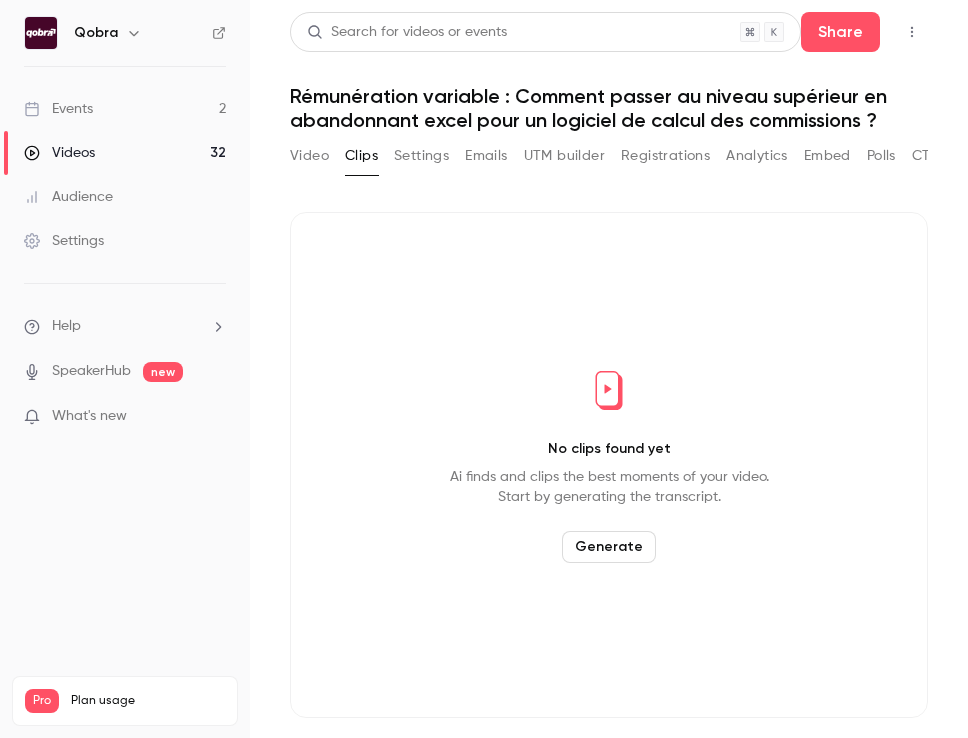 click on "Events 2" at bounding box center (125, 109) 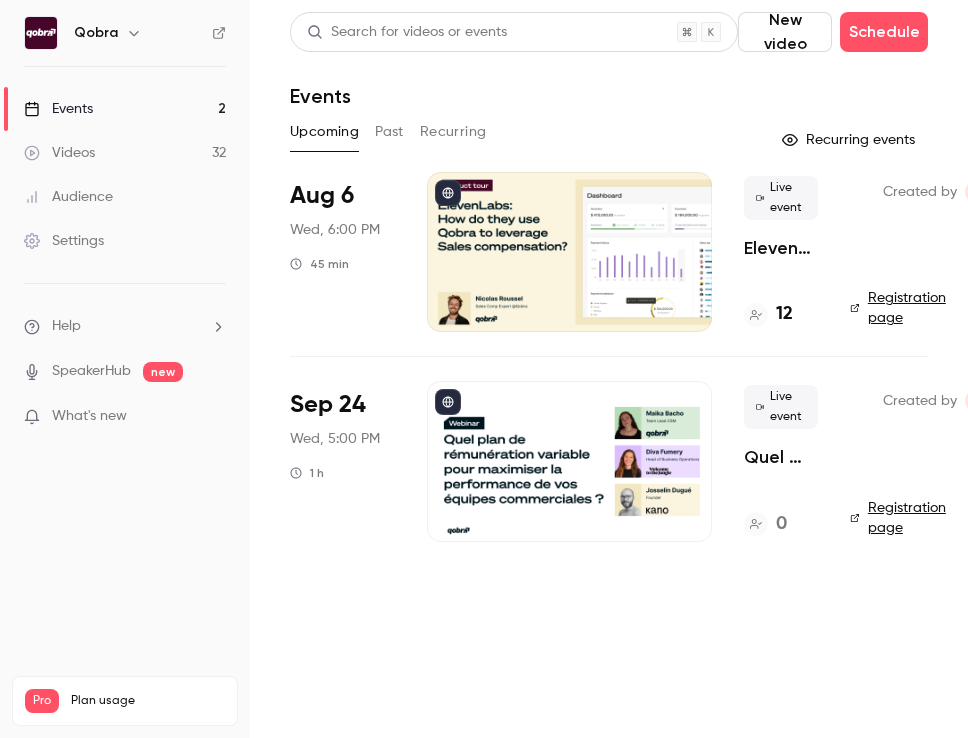click on "Registration page" at bounding box center [900, 518] 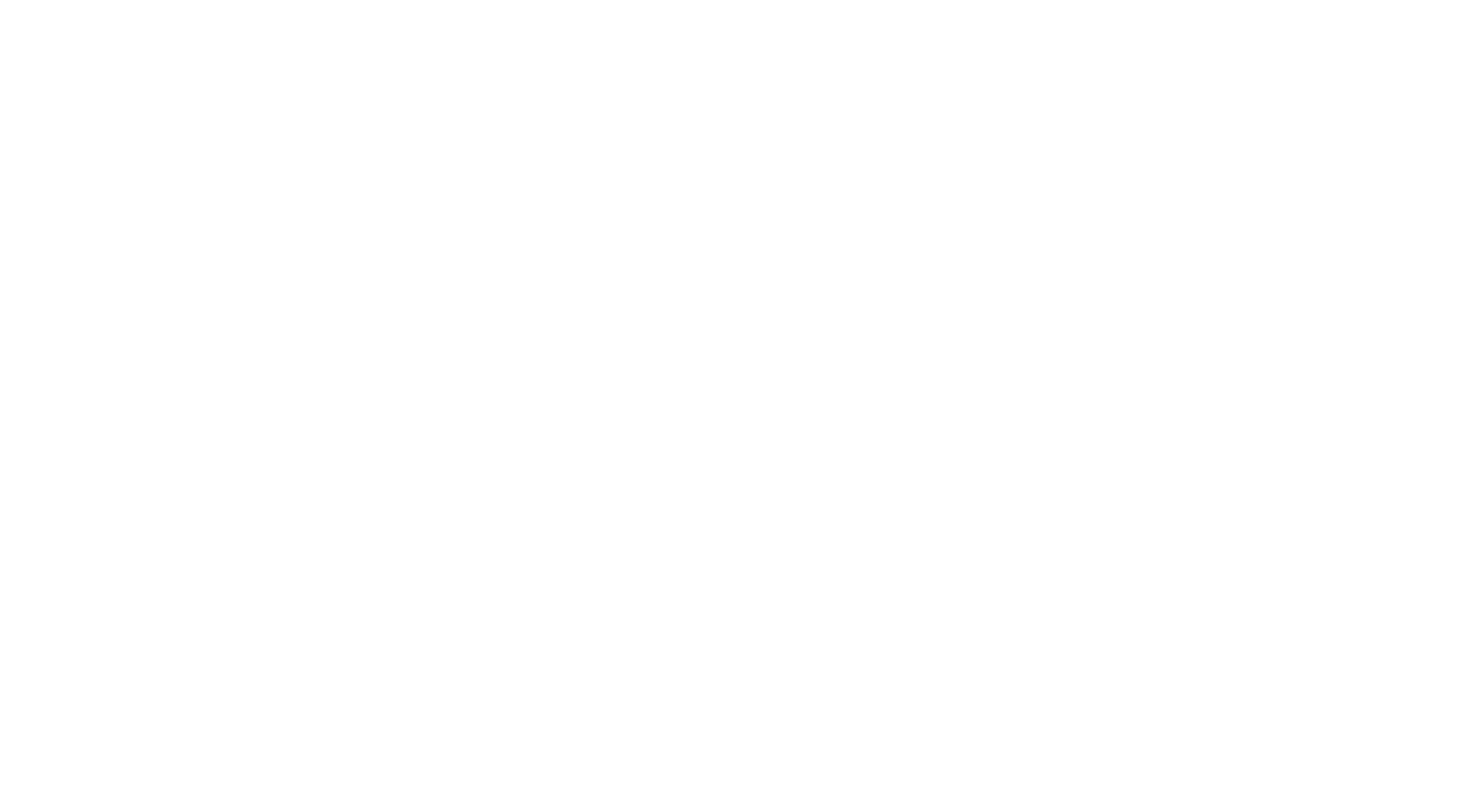 scroll, scrollTop: 0, scrollLeft: 0, axis: both 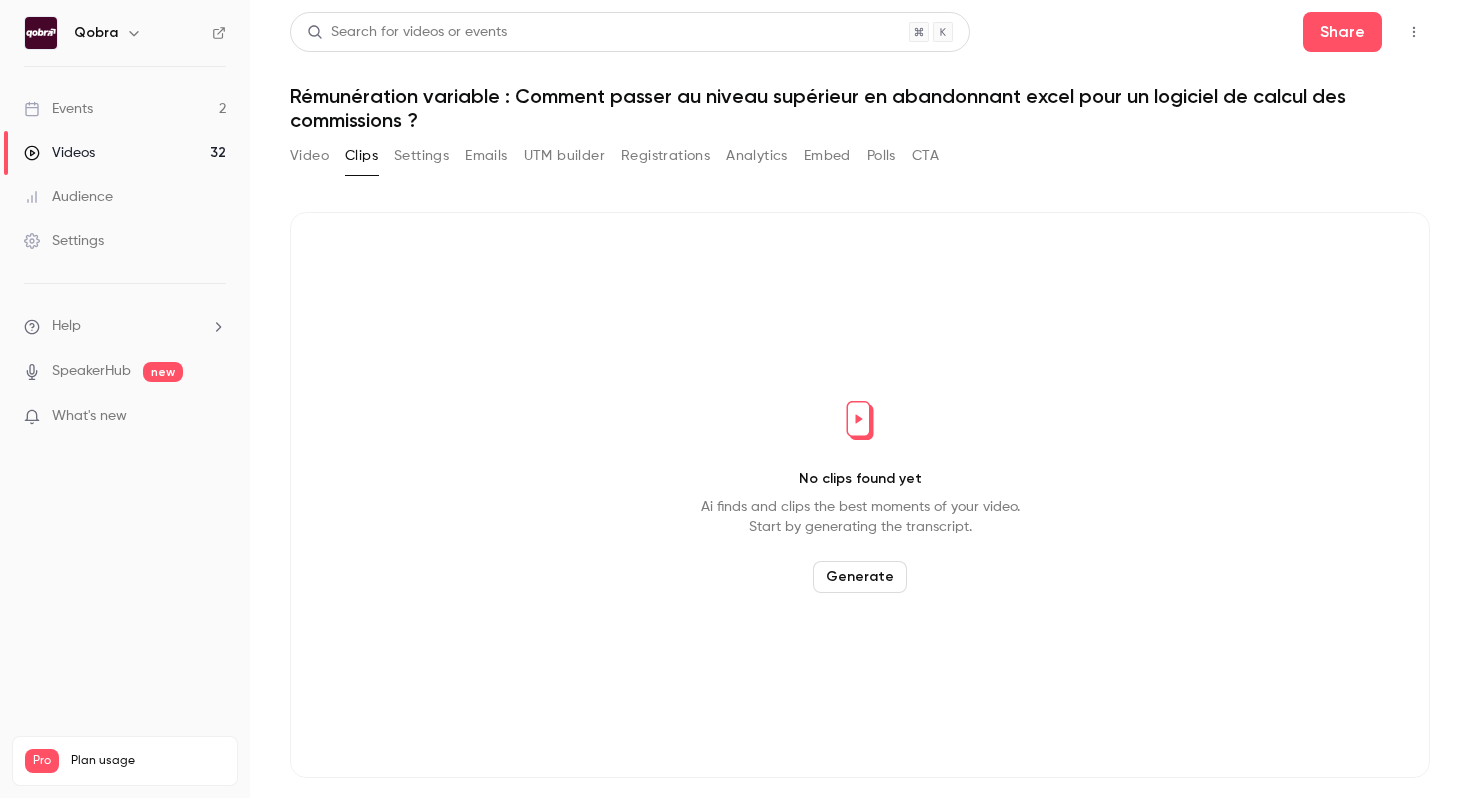 click on "Events 2" at bounding box center (125, 109) 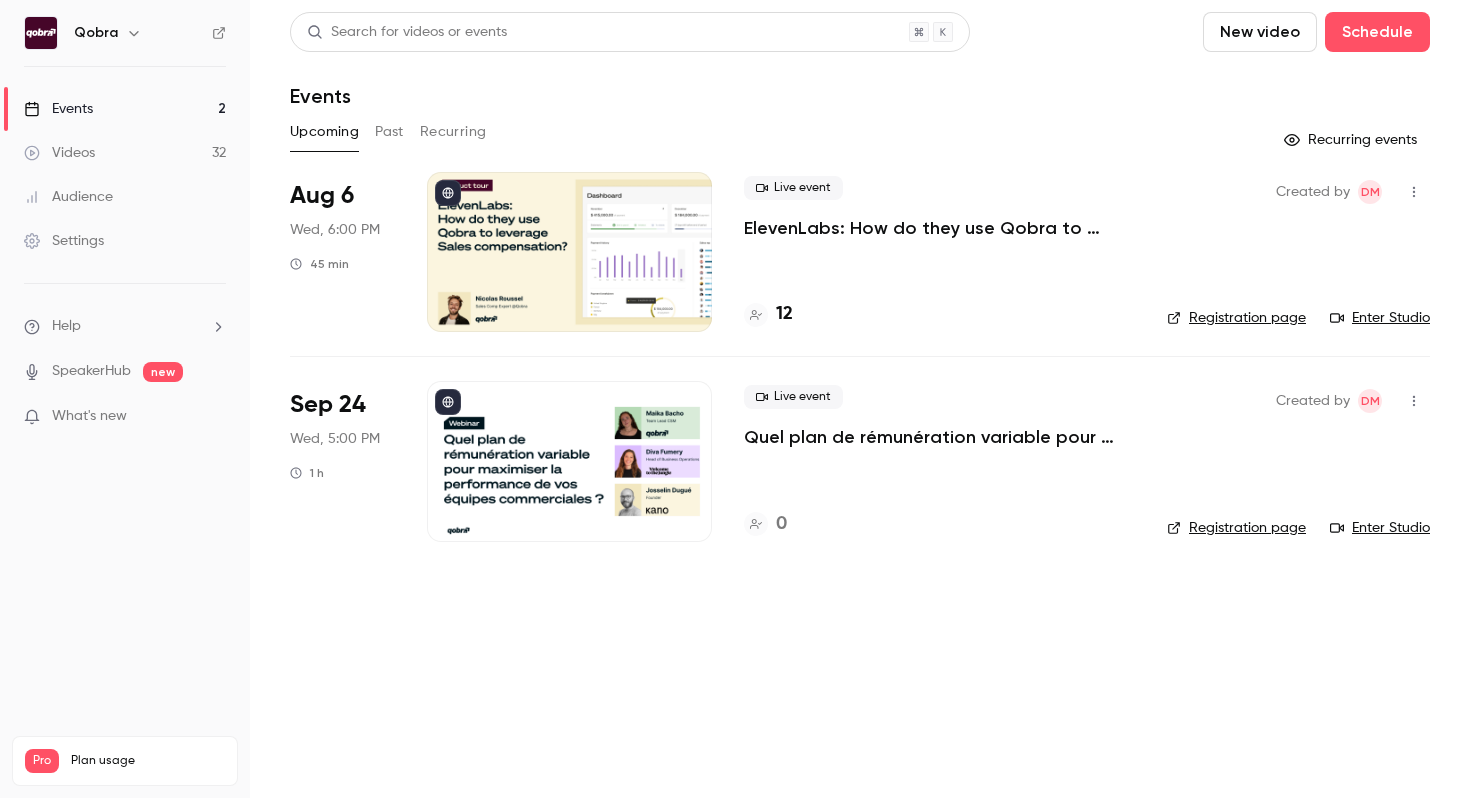 click on "12" at bounding box center [784, 314] 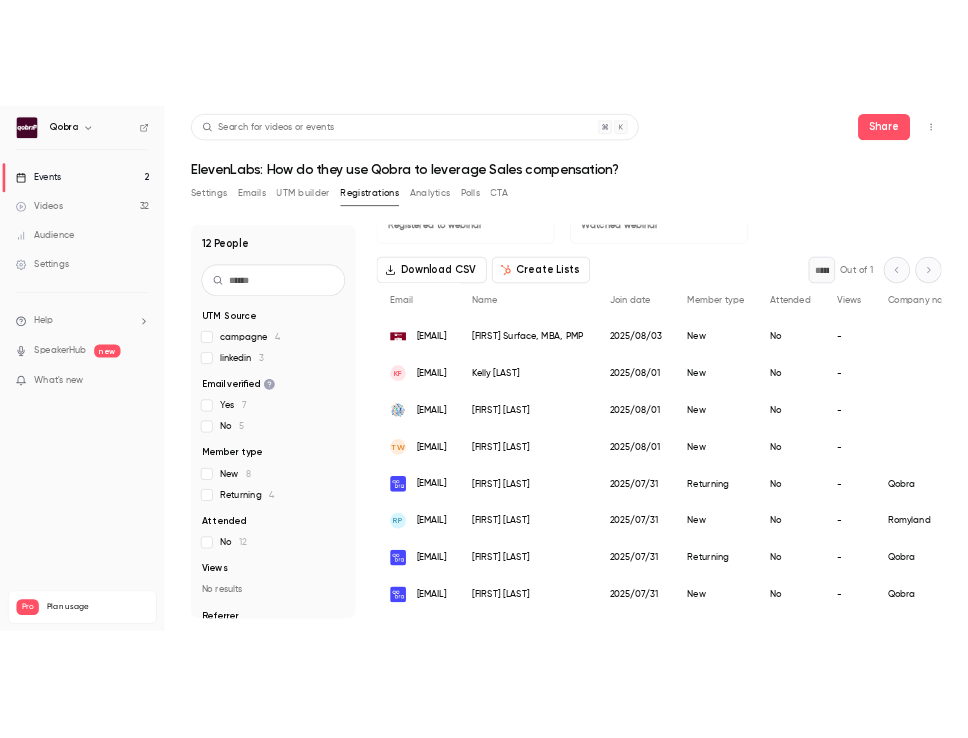 scroll, scrollTop: 51, scrollLeft: 0, axis: vertical 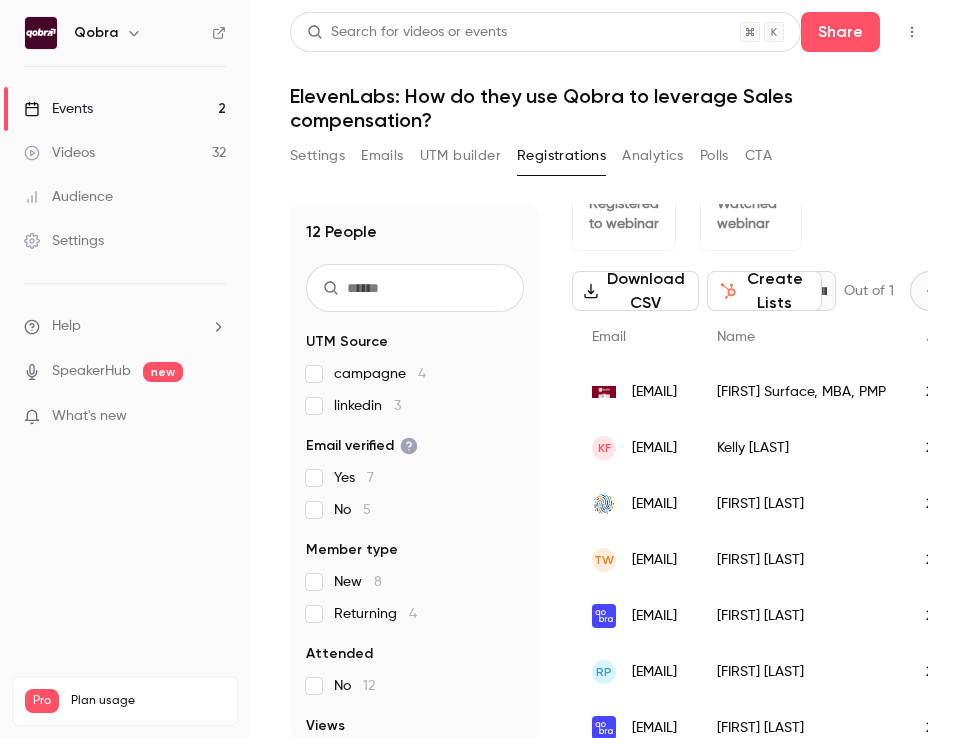 click on "Audience" at bounding box center (68, 197) 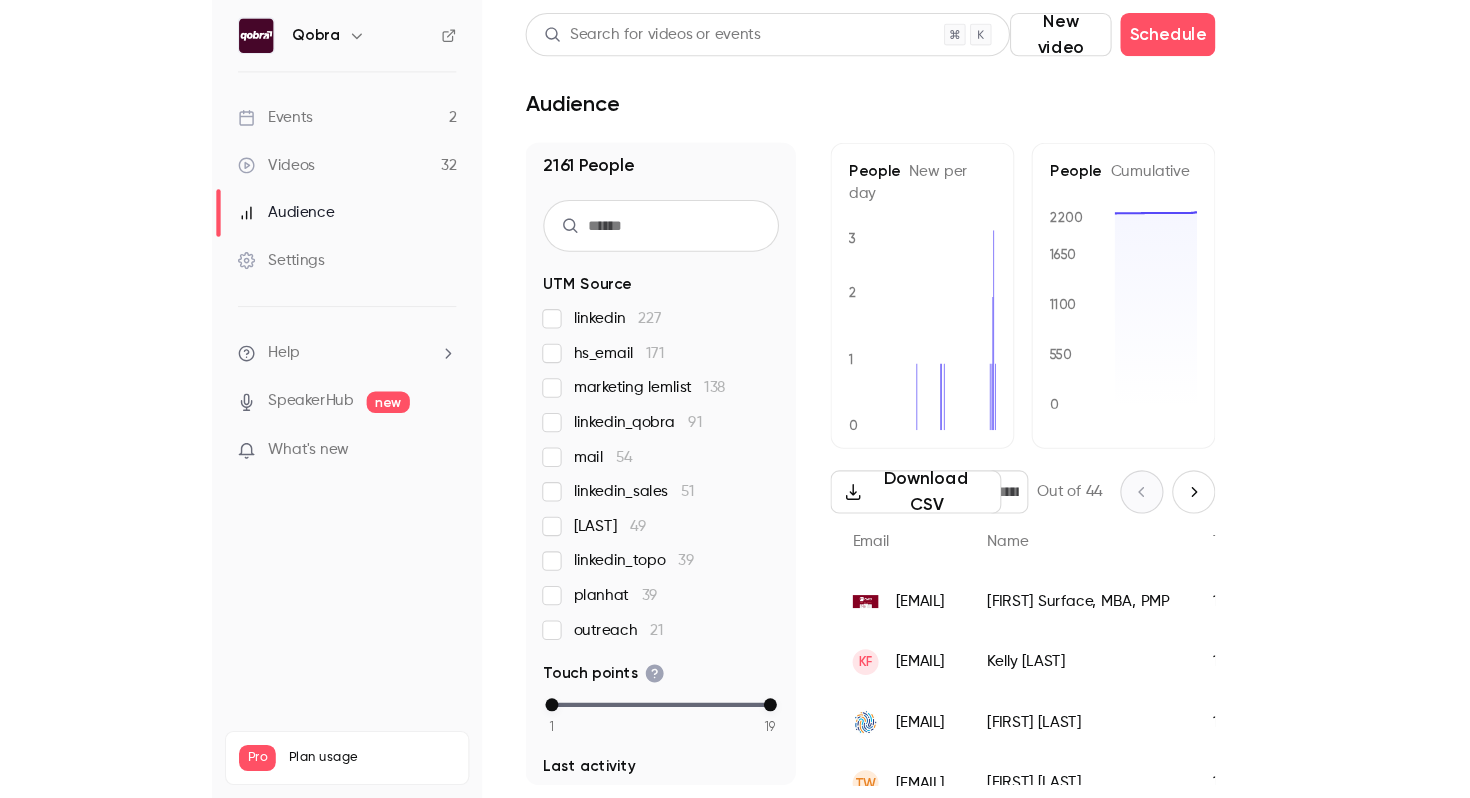 scroll, scrollTop: 0, scrollLeft: 0, axis: both 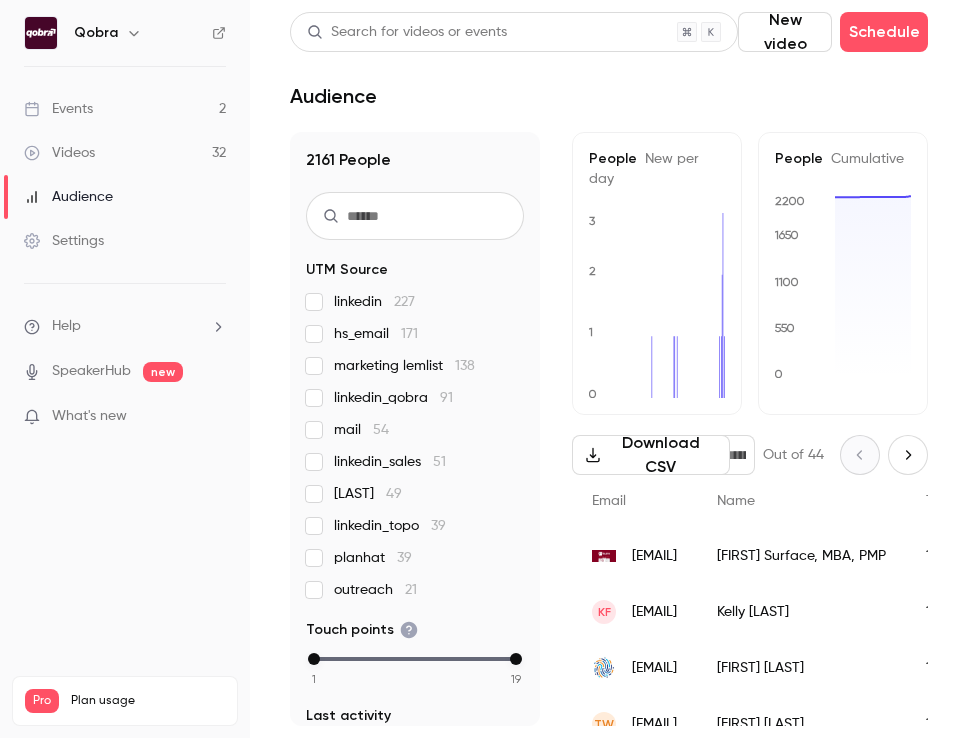 click on "Events 2" at bounding box center (125, 109) 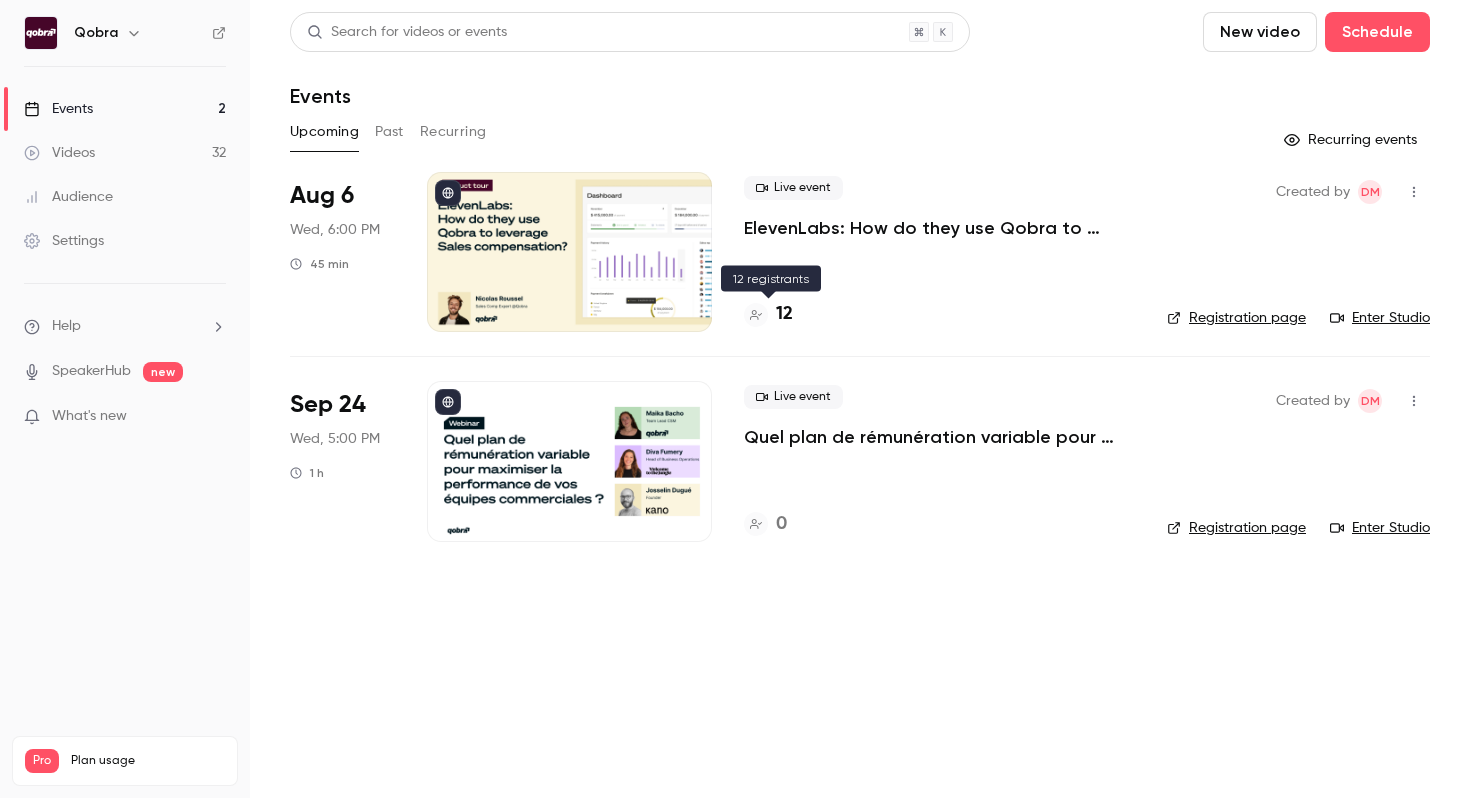 click on "12" at bounding box center (784, 314) 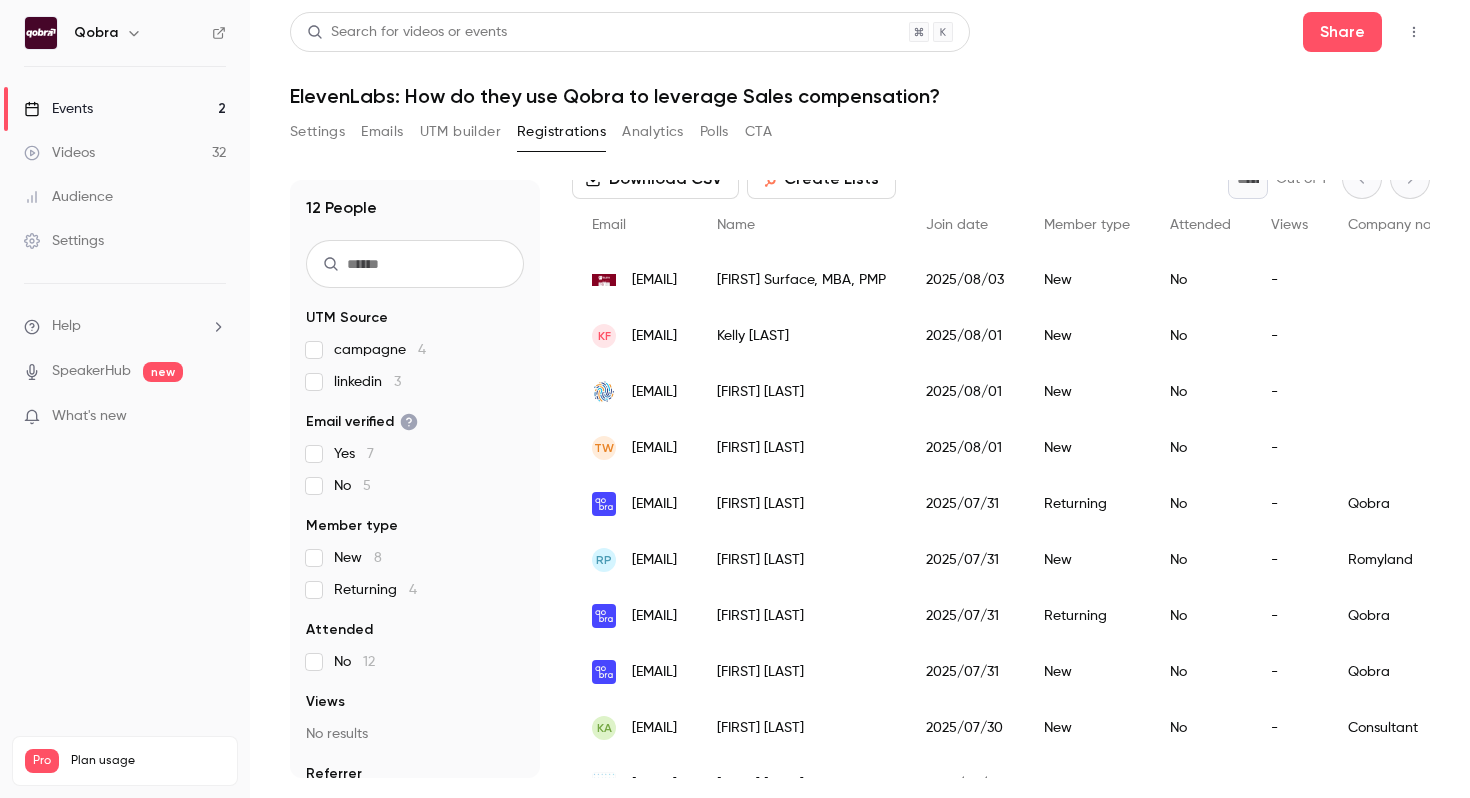 scroll, scrollTop: 126, scrollLeft: 0, axis: vertical 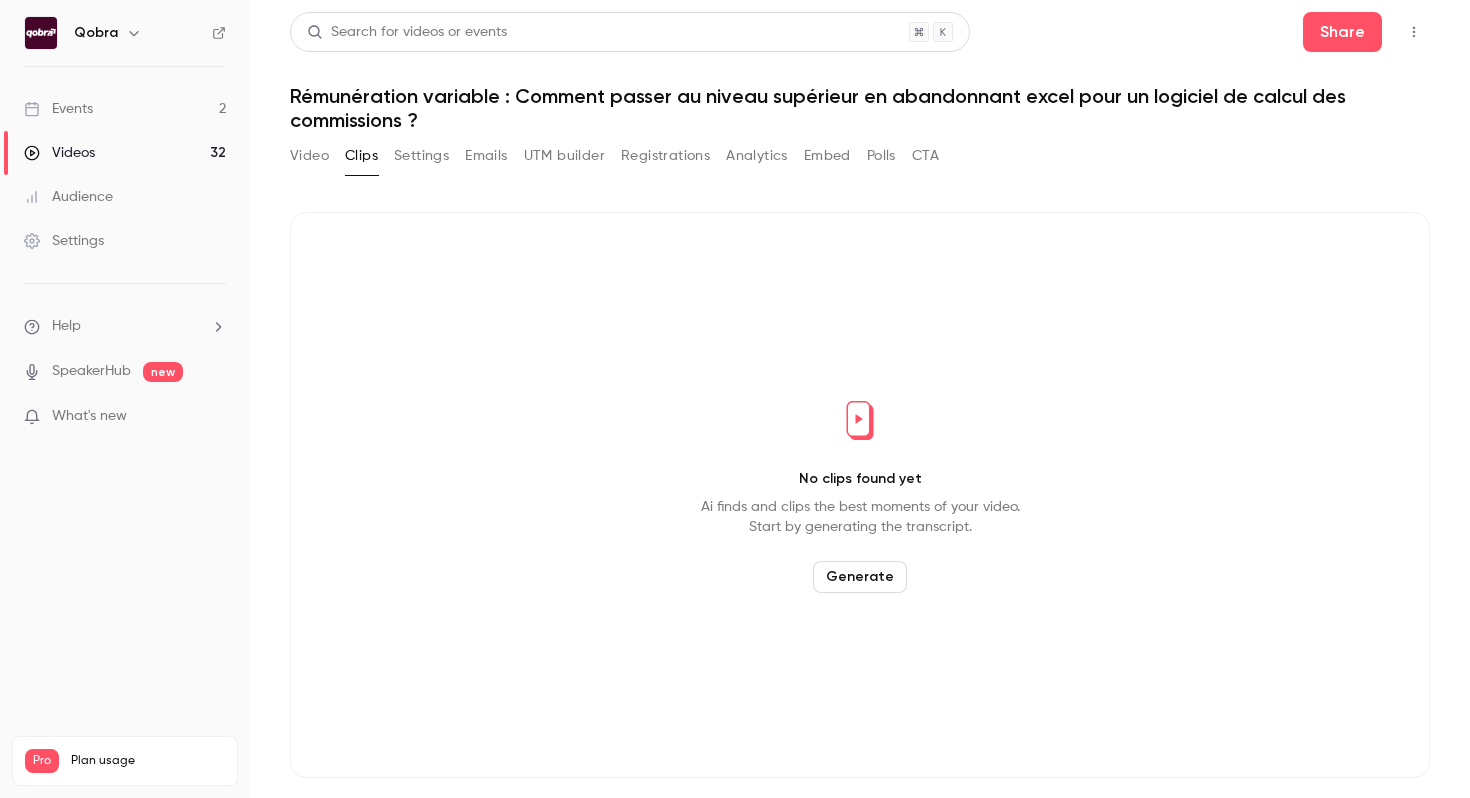 click on "Events 2" at bounding box center [125, 109] 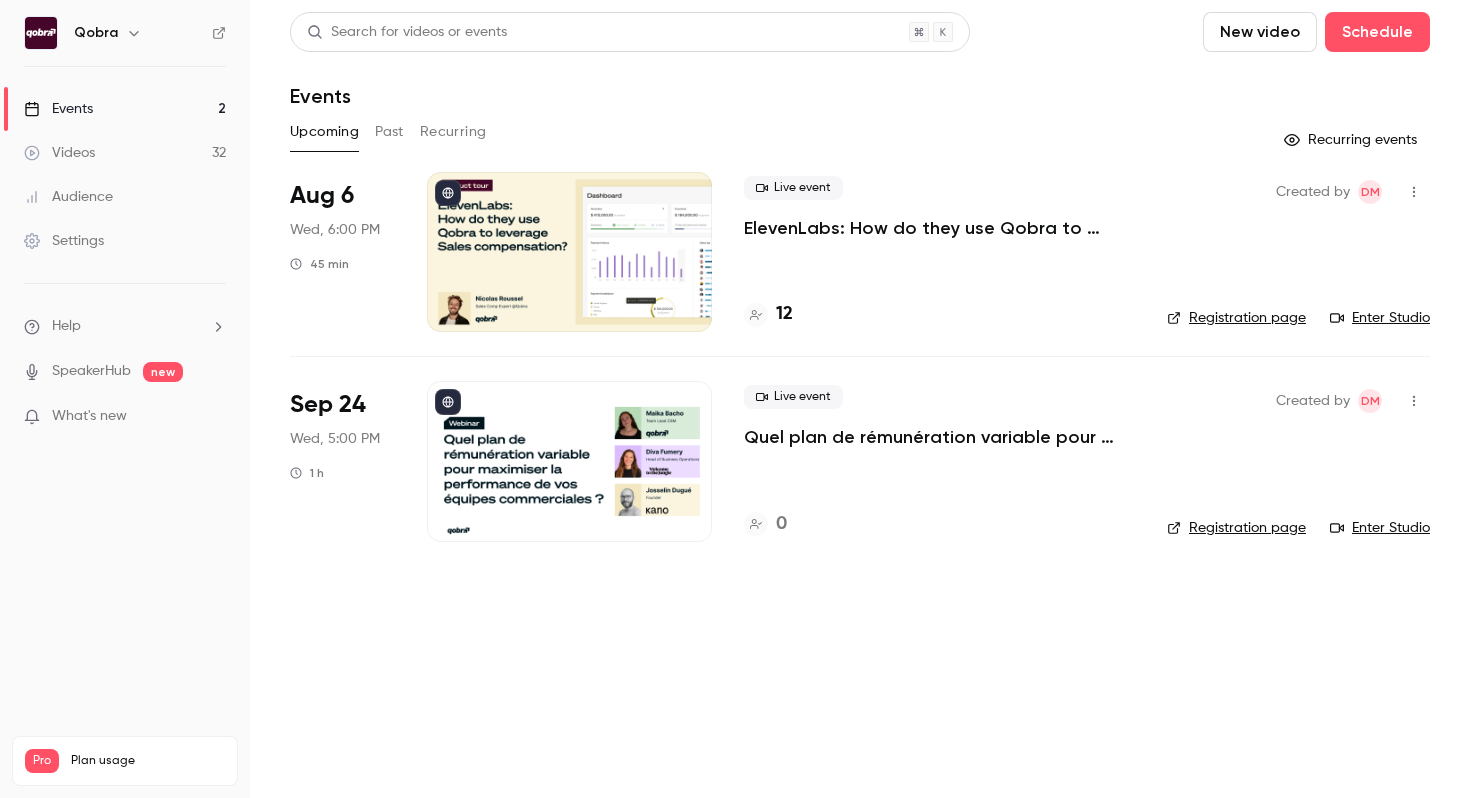 click on "Past" at bounding box center [389, 132] 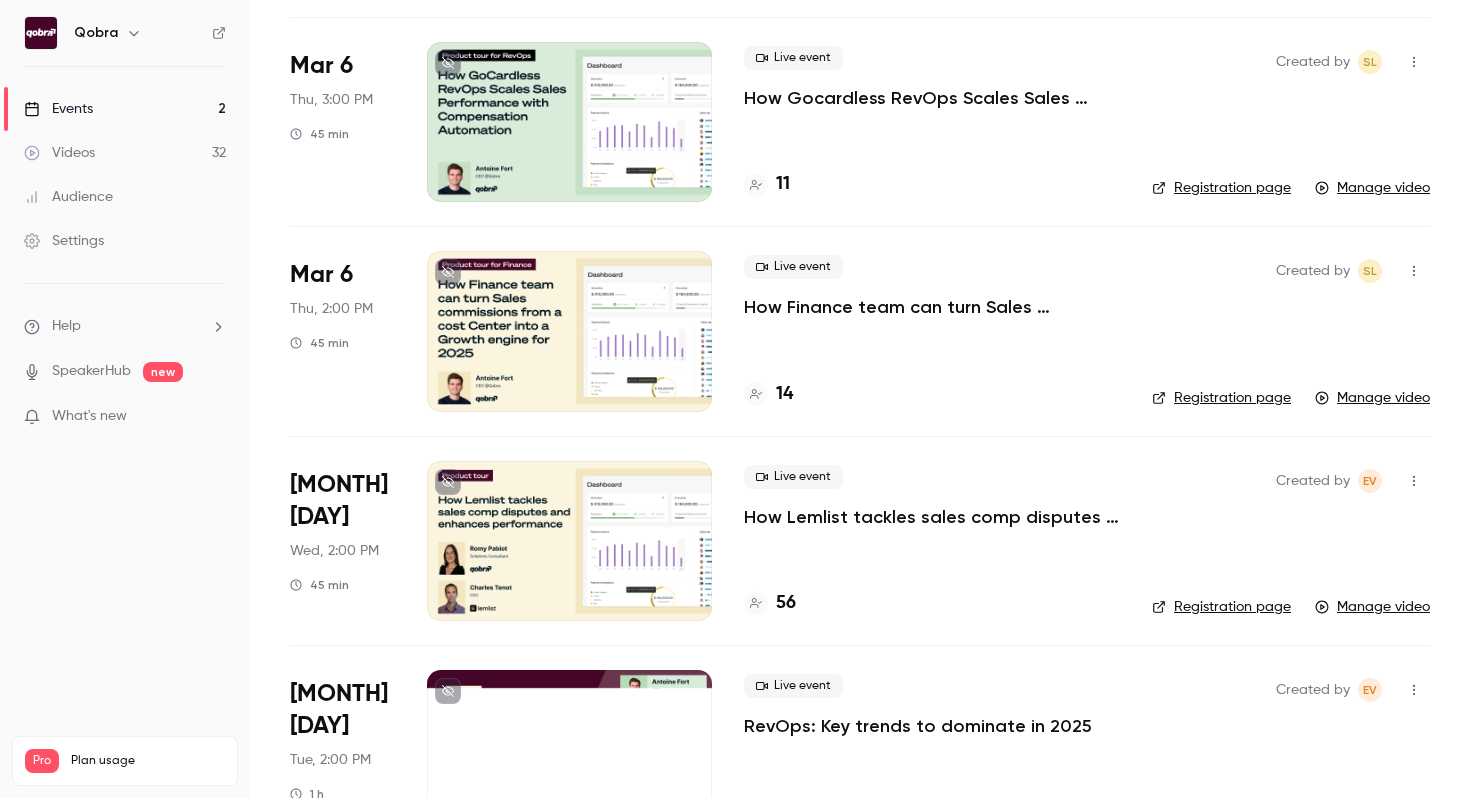 scroll, scrollTop: 341, scrollLeft: 0, axis: vertical 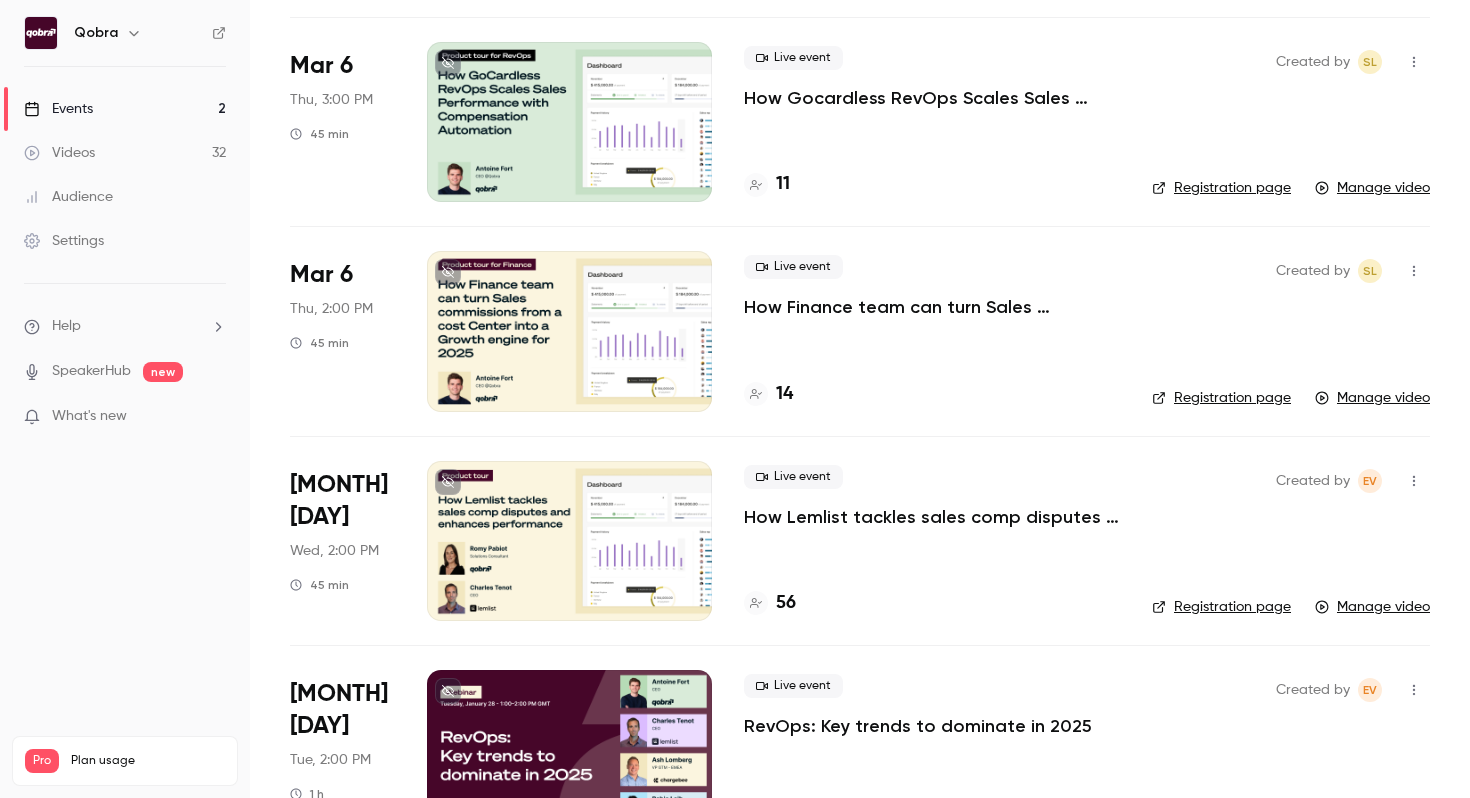 click on "14" at bounding box center [784, 394] 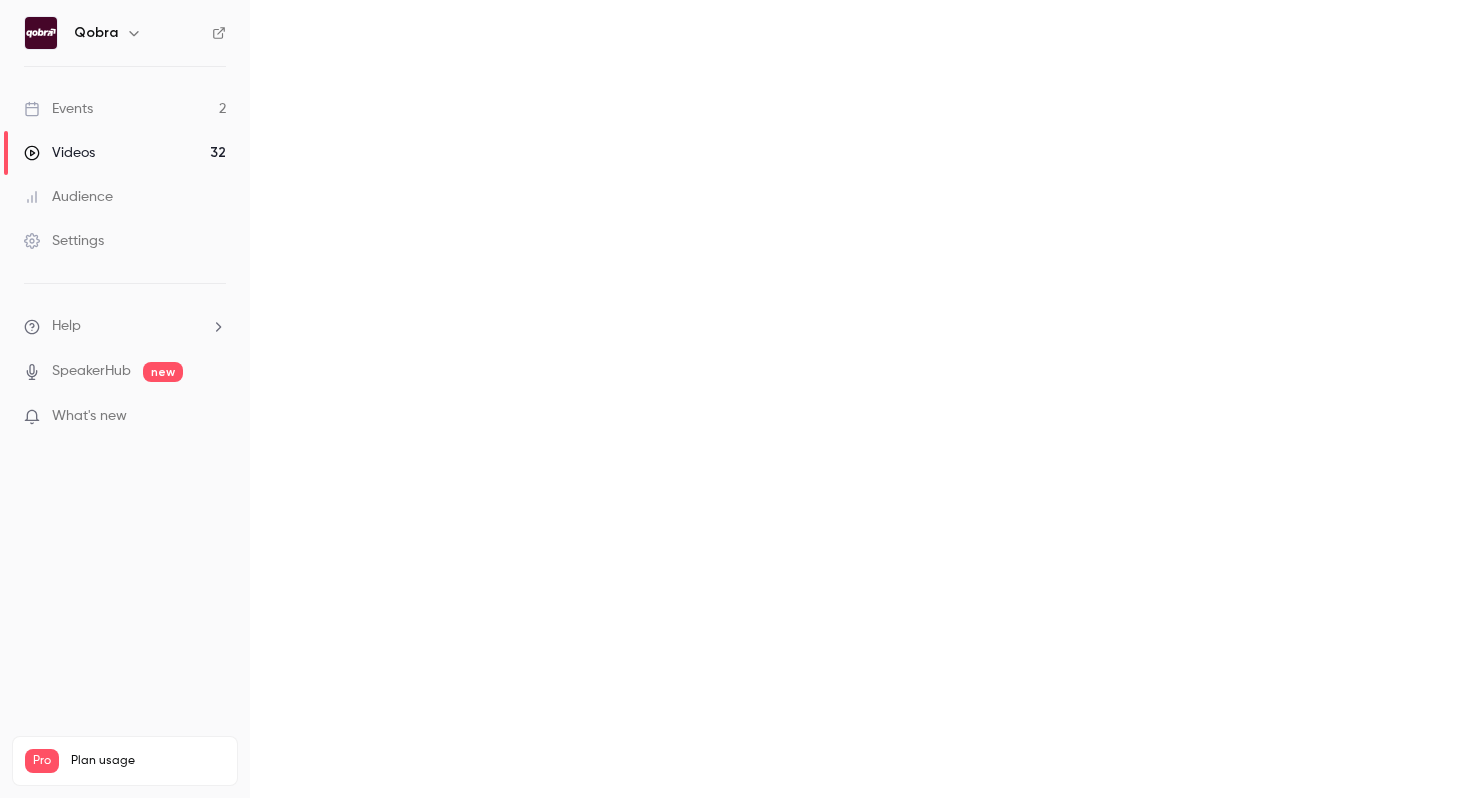 scroll, scrollTop: 0, scrollLeft: 0, axis: both 